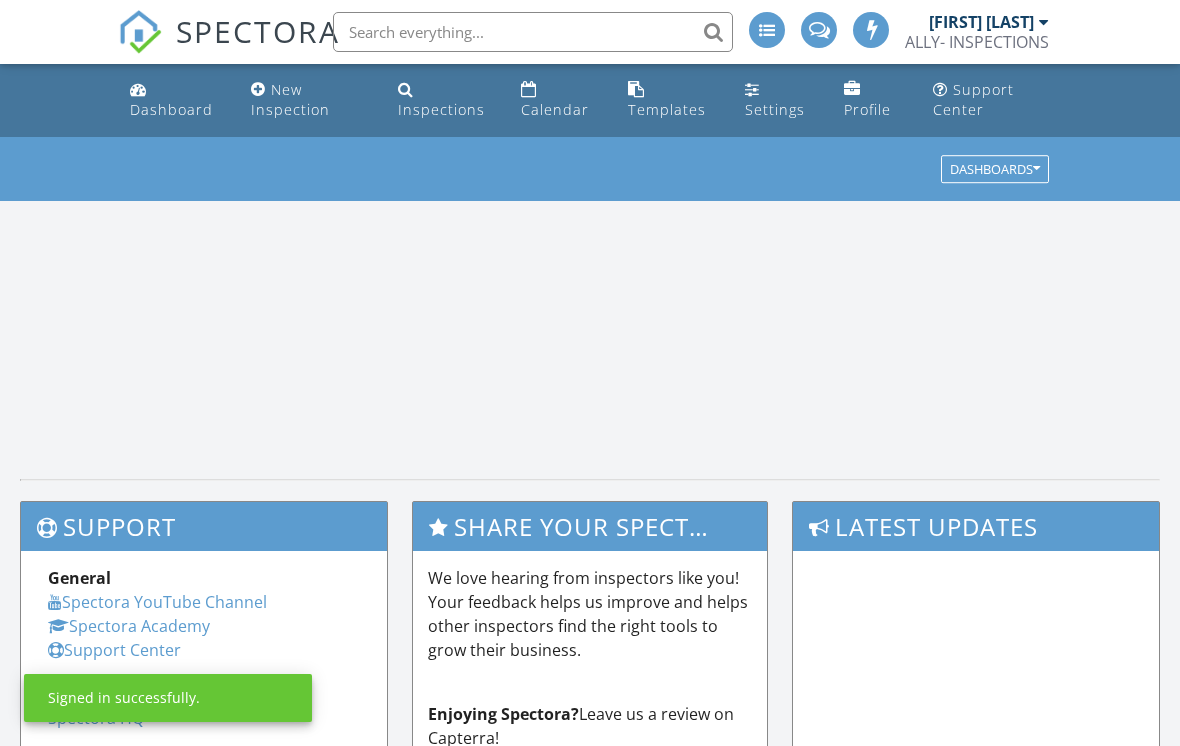 scroll, scrollTop: 0, scrollLeft: 0, axis: both 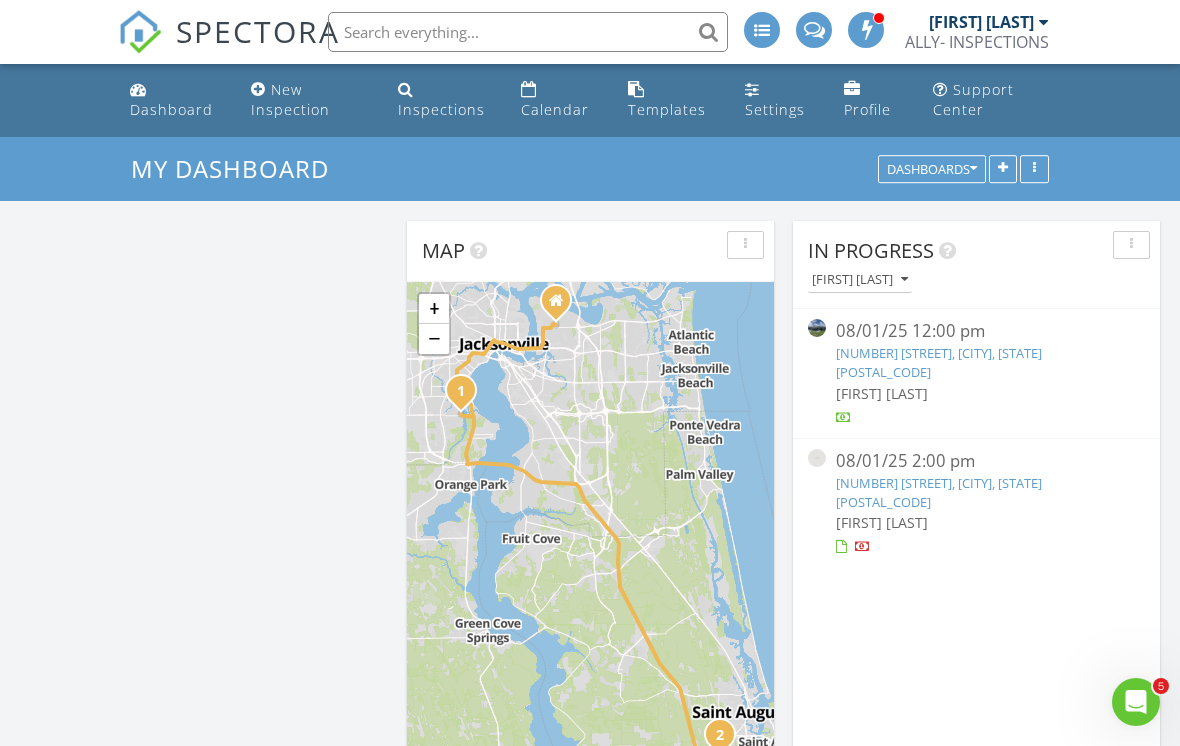 click on "87 Beach Palm Ct, St. Augustine, FL 32086" at bounding box center [939, 492] 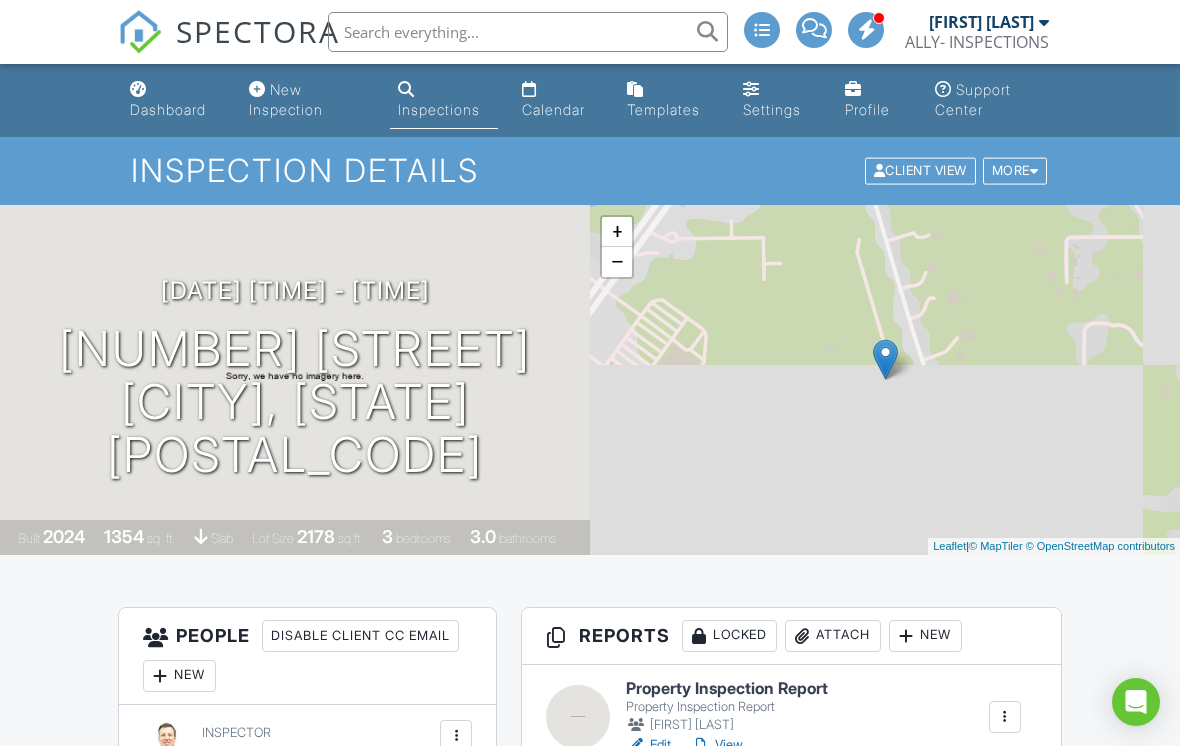 scroll, scrollTop: 0, scrollLeft: 0, axis: both 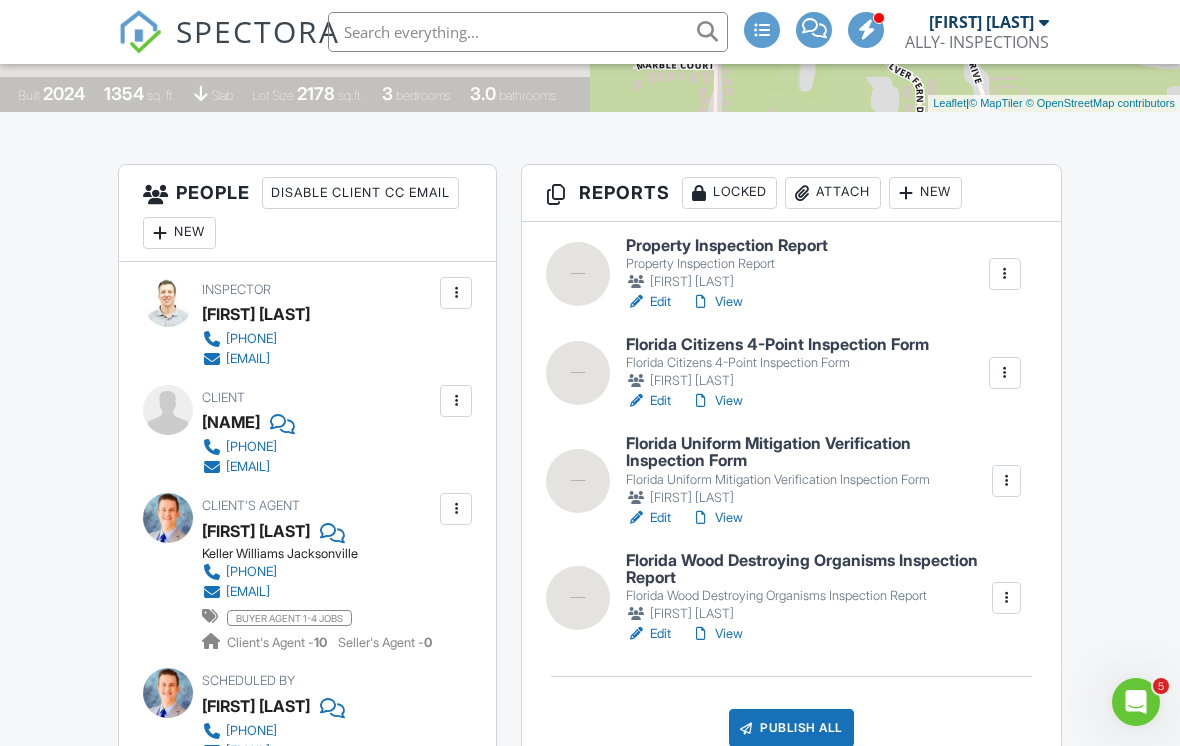 click on "View" at bounding box center (717, 302) 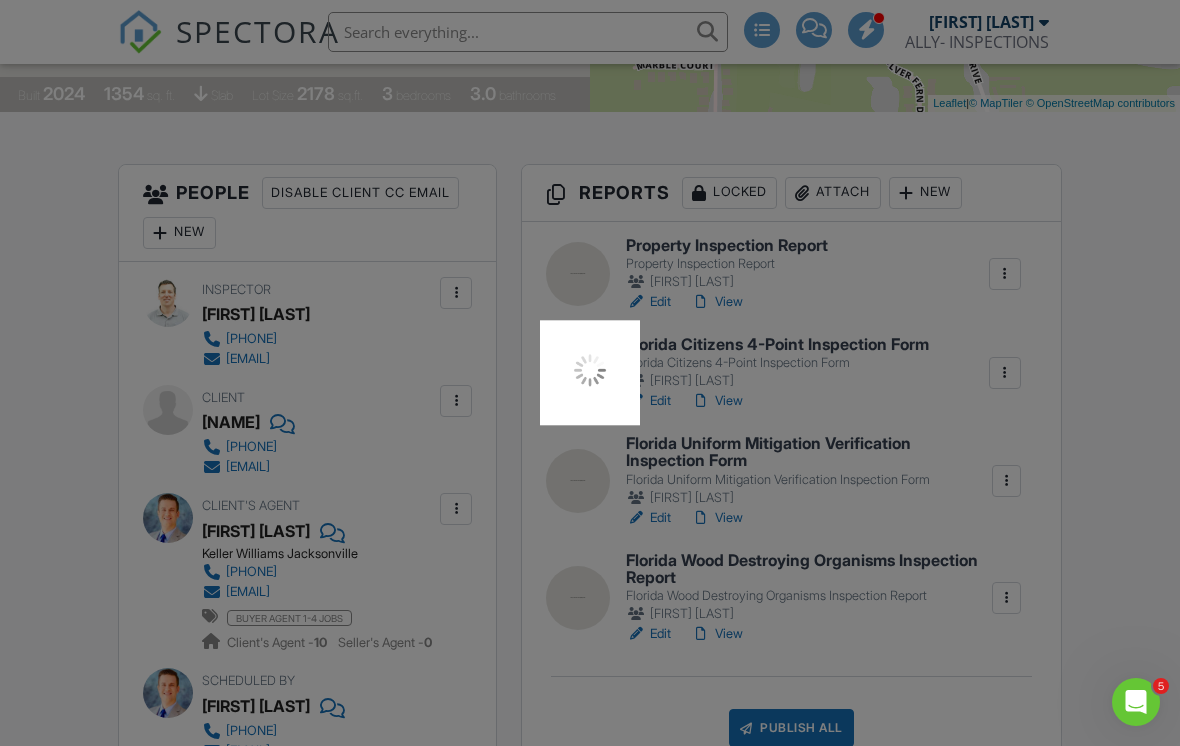 scroll, scrollTop: 474, scrollLeft: 0, axis: vertical 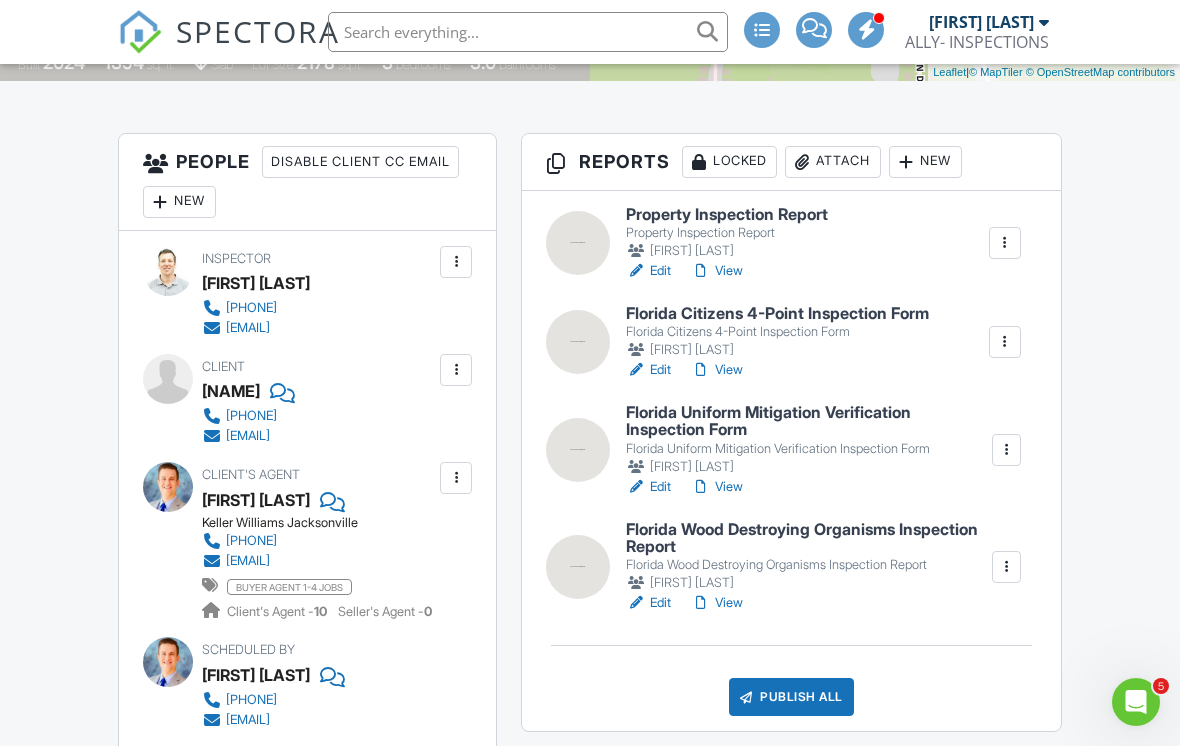 click on "View" at bounding box center [717, 271] 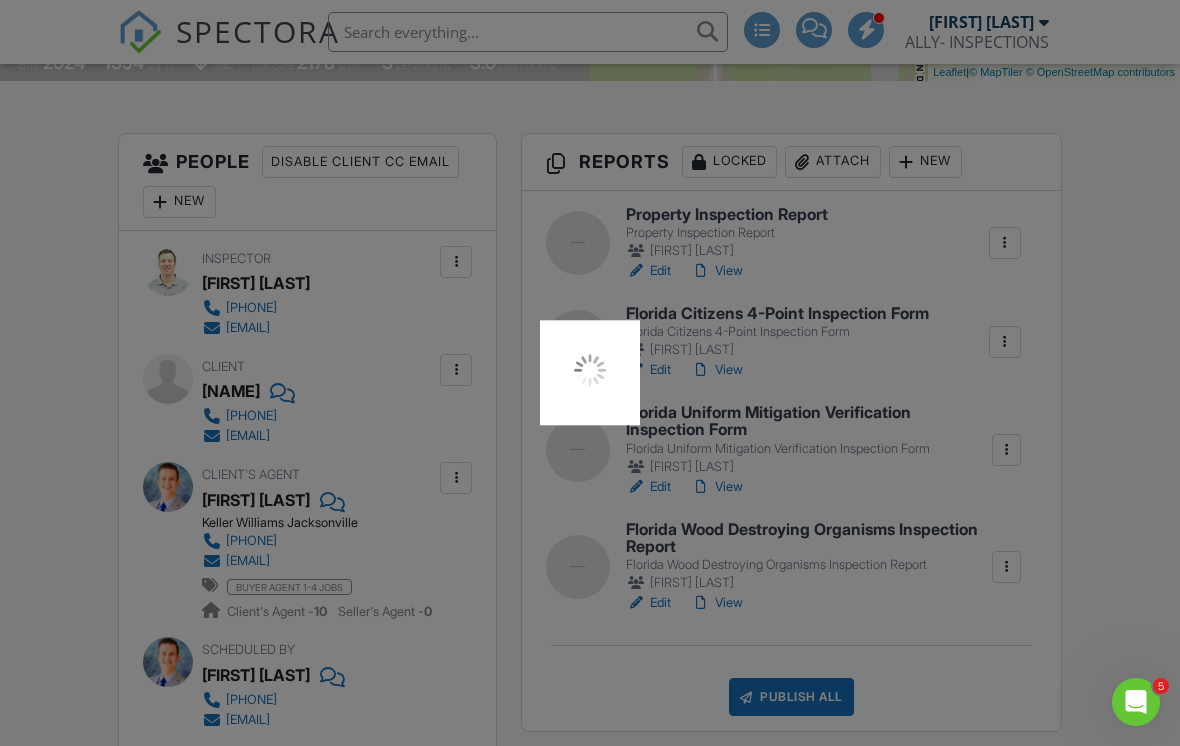 click at bounding box center (590, 373) 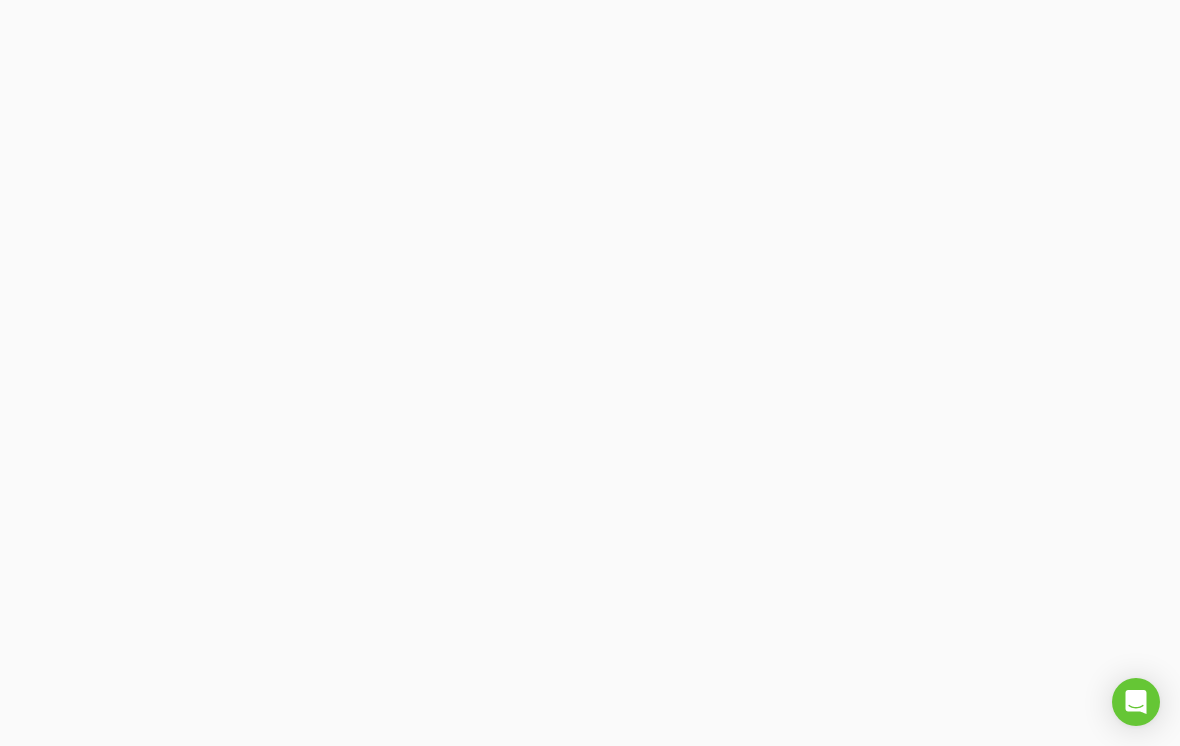scroll, scrollTop: 0, scrollLeft: 0, axis: both 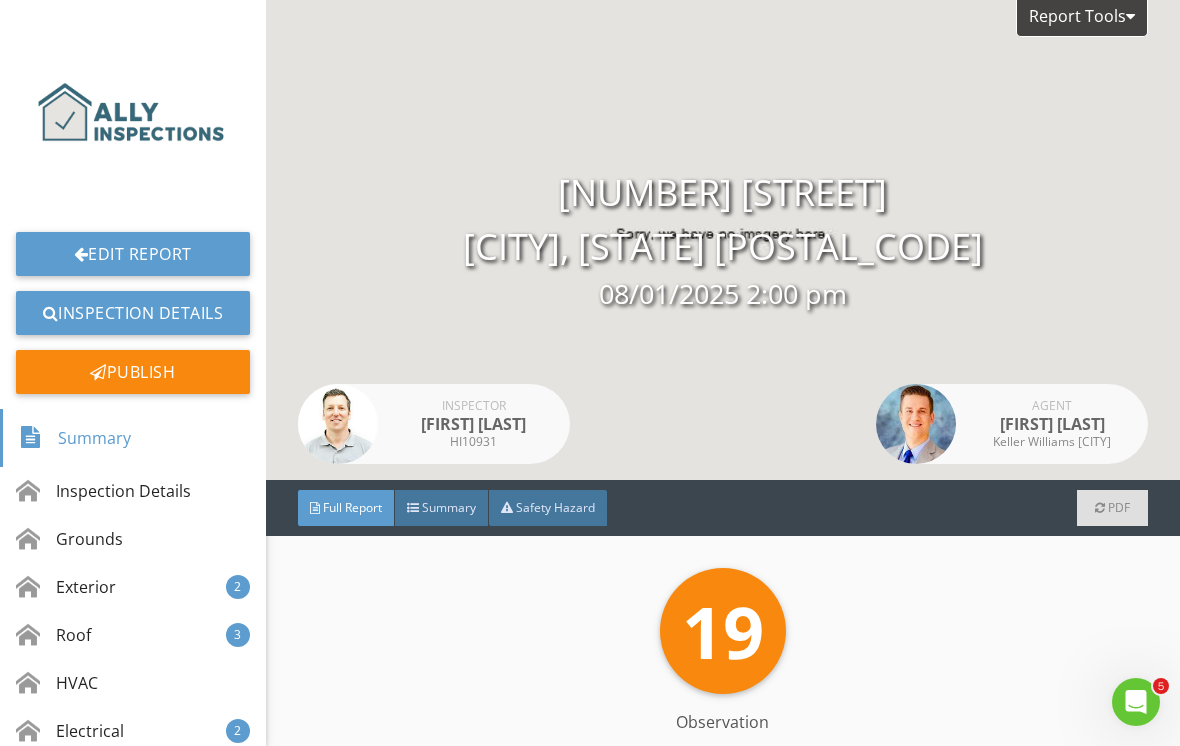 click on "Summary" at bounding box center (449, 507) 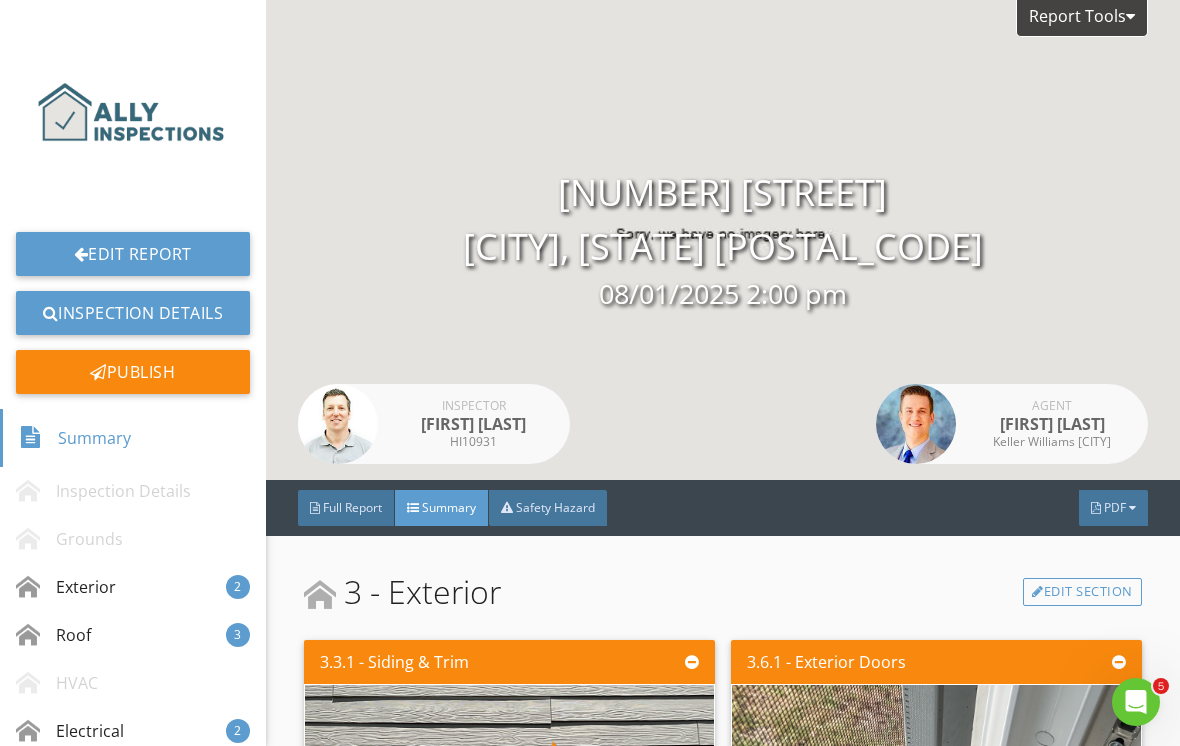 scroll, scrollTop: 0, scrollLeft: 0, axis: both 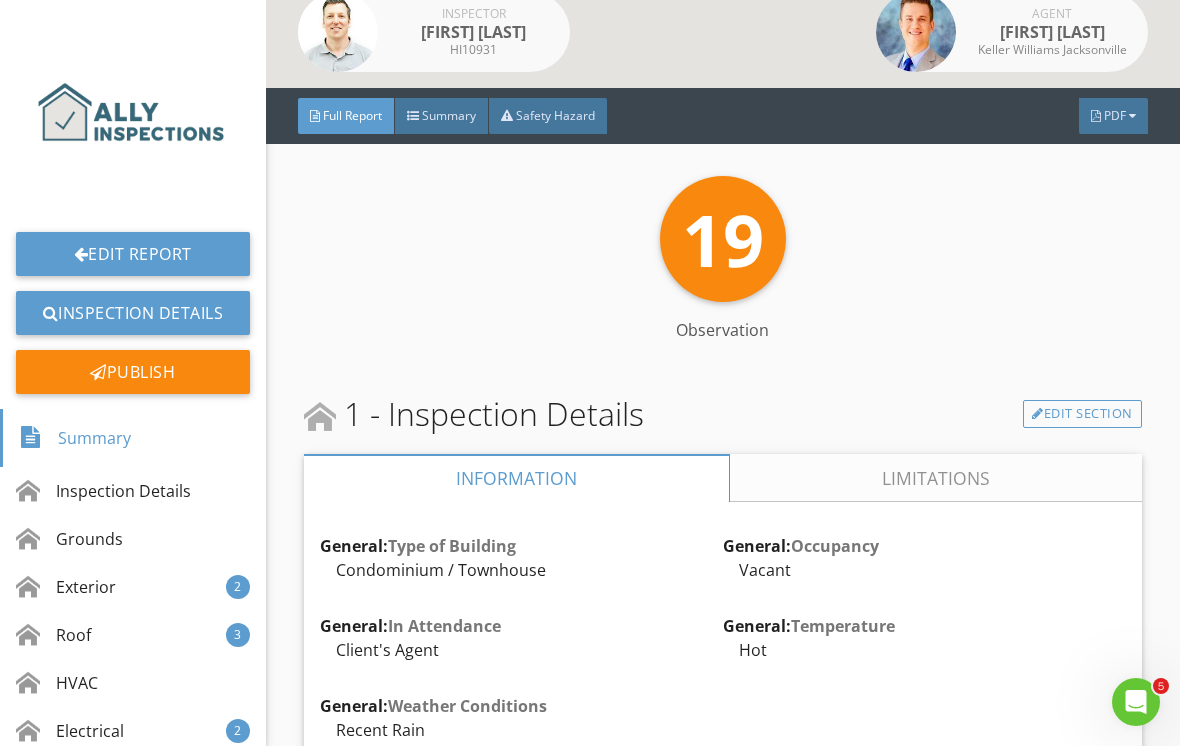 click on "Summary" at bounding box center [442, 116] 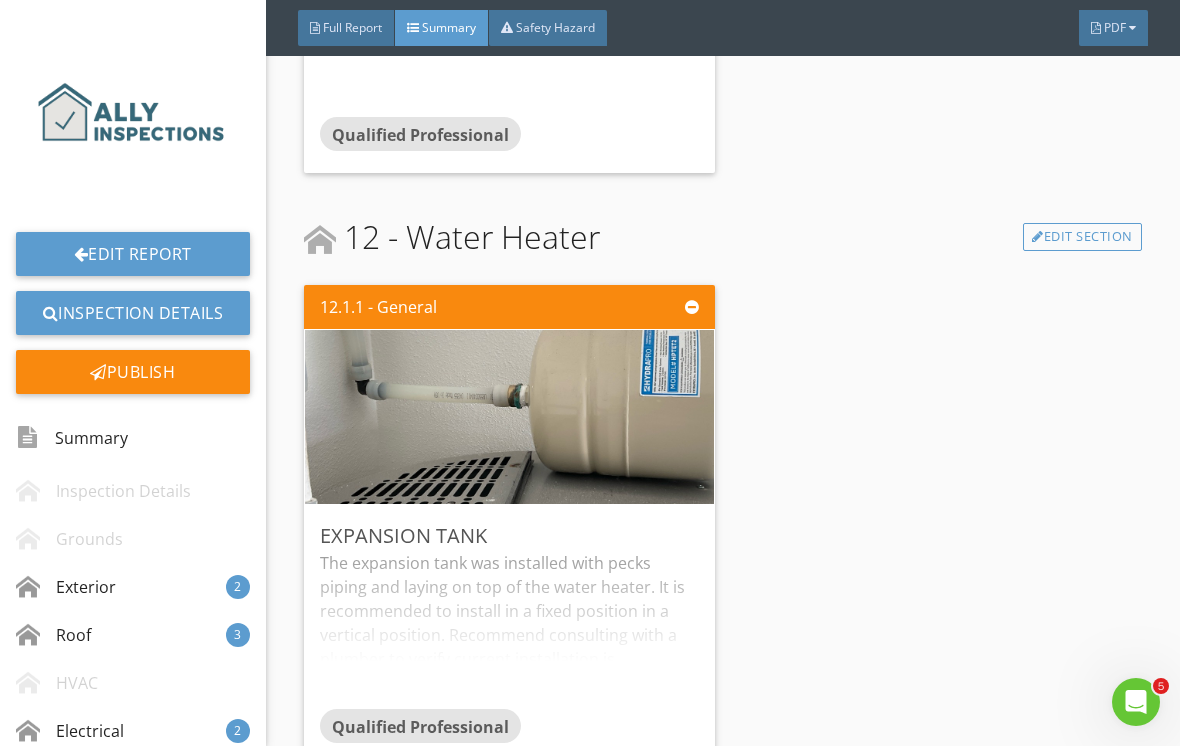 scroll, scrollTop: 7015, scrollLeft: 0, axis: vertical 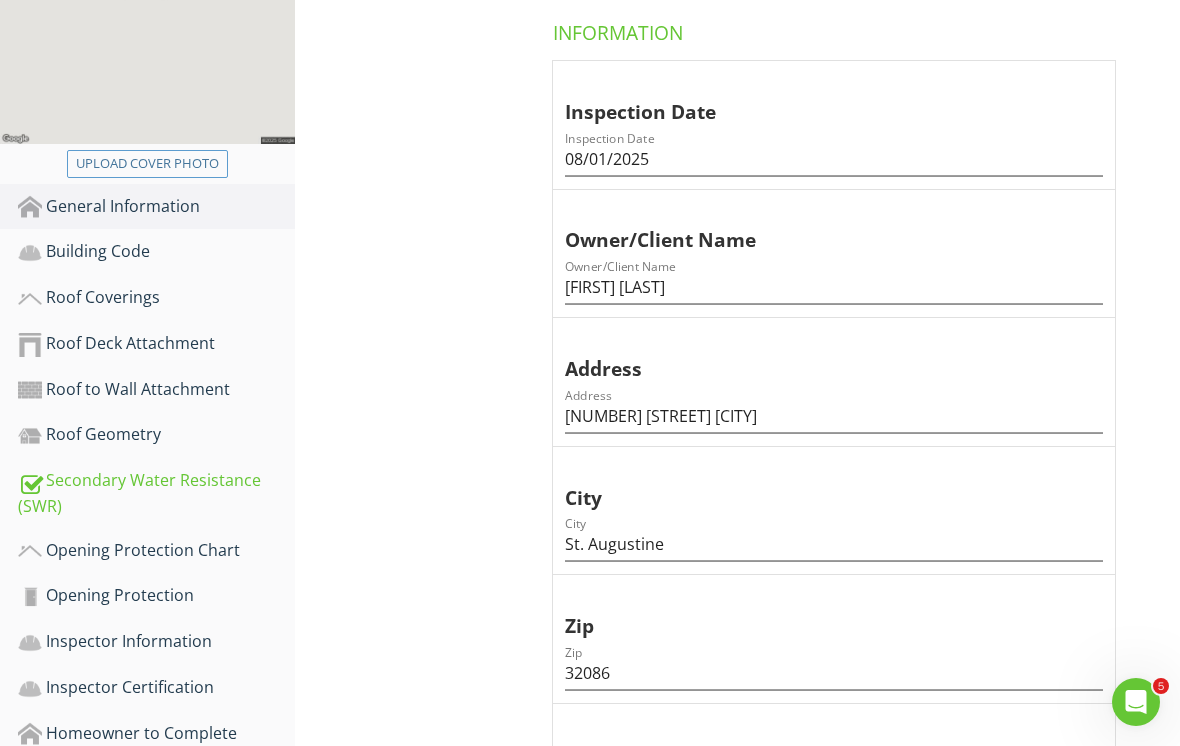 click on "Roof Geometry" at bounding box center [156, 435] 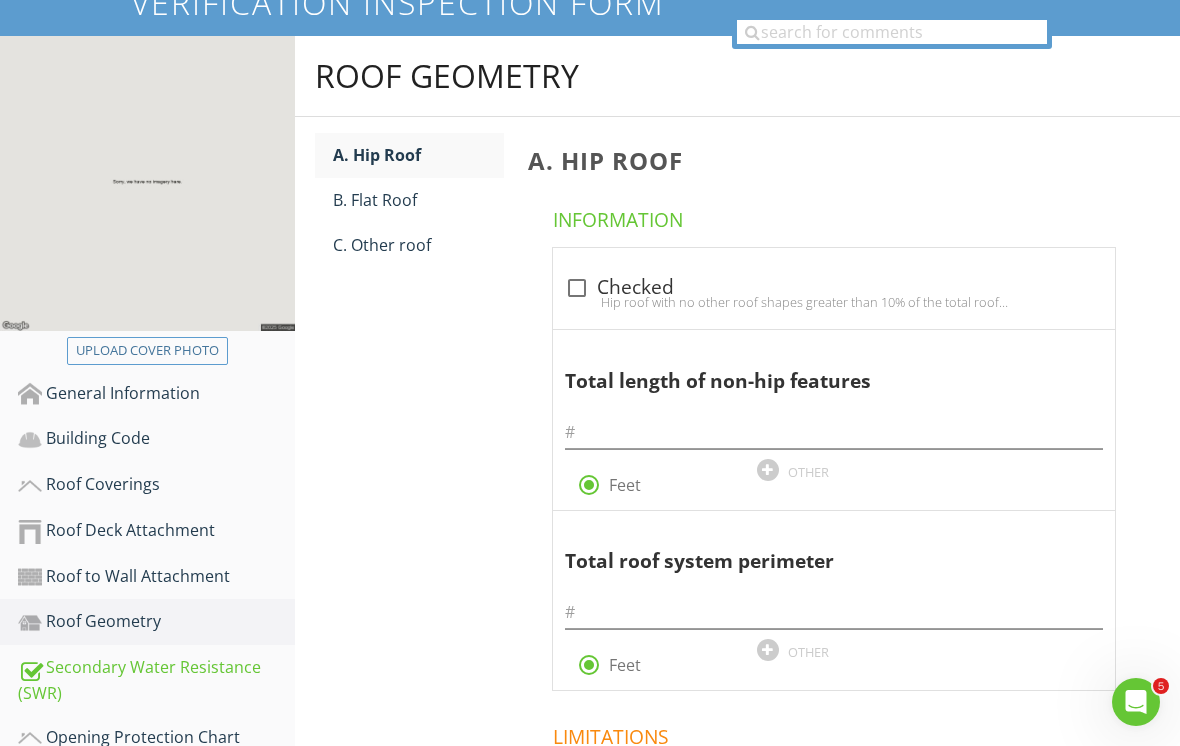 scroll, scrollTop: 219, scrollLeft: 0, axis: vertical 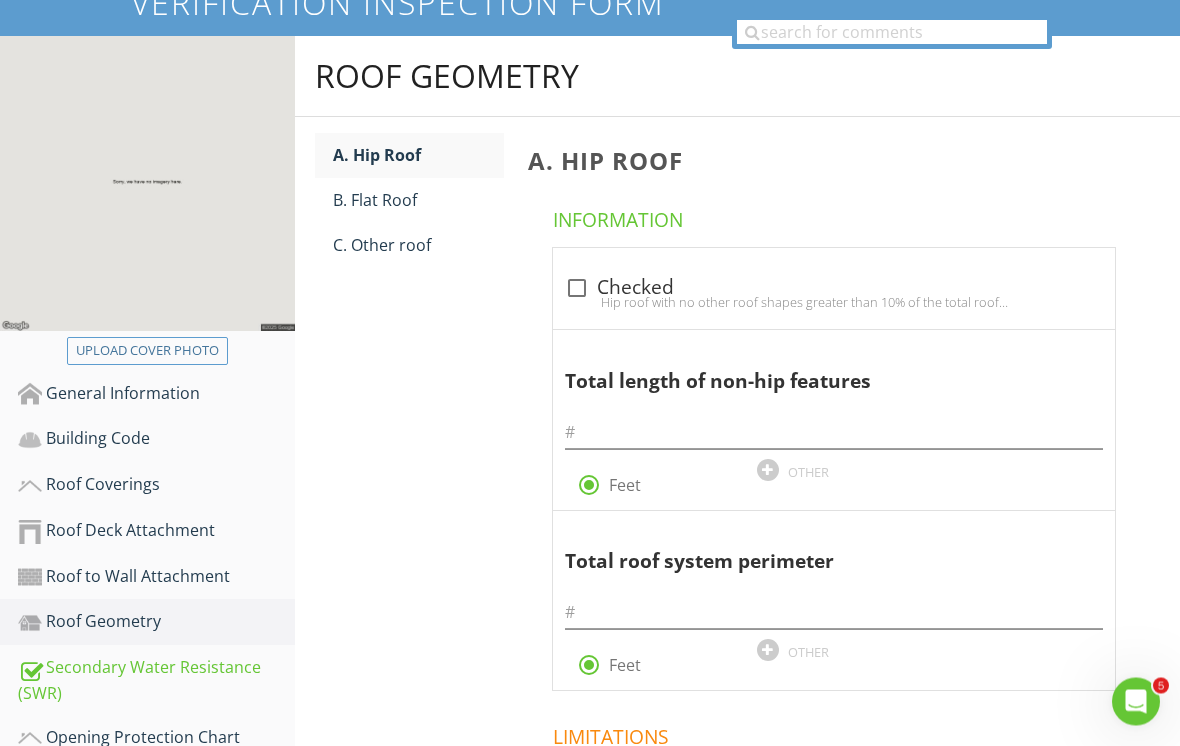 click on "C. Other roof" at bounding box center (418, 246) 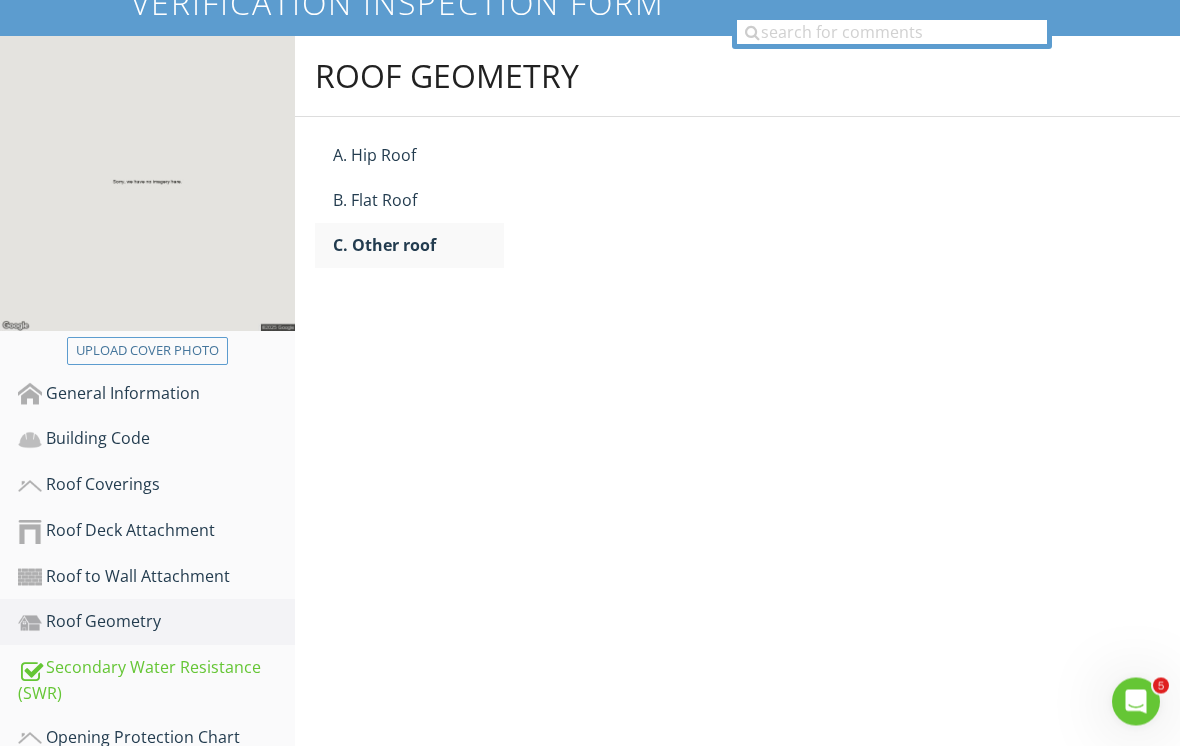 scroll, scrollTop: 220, scrollLeft: 0, axis: vertical 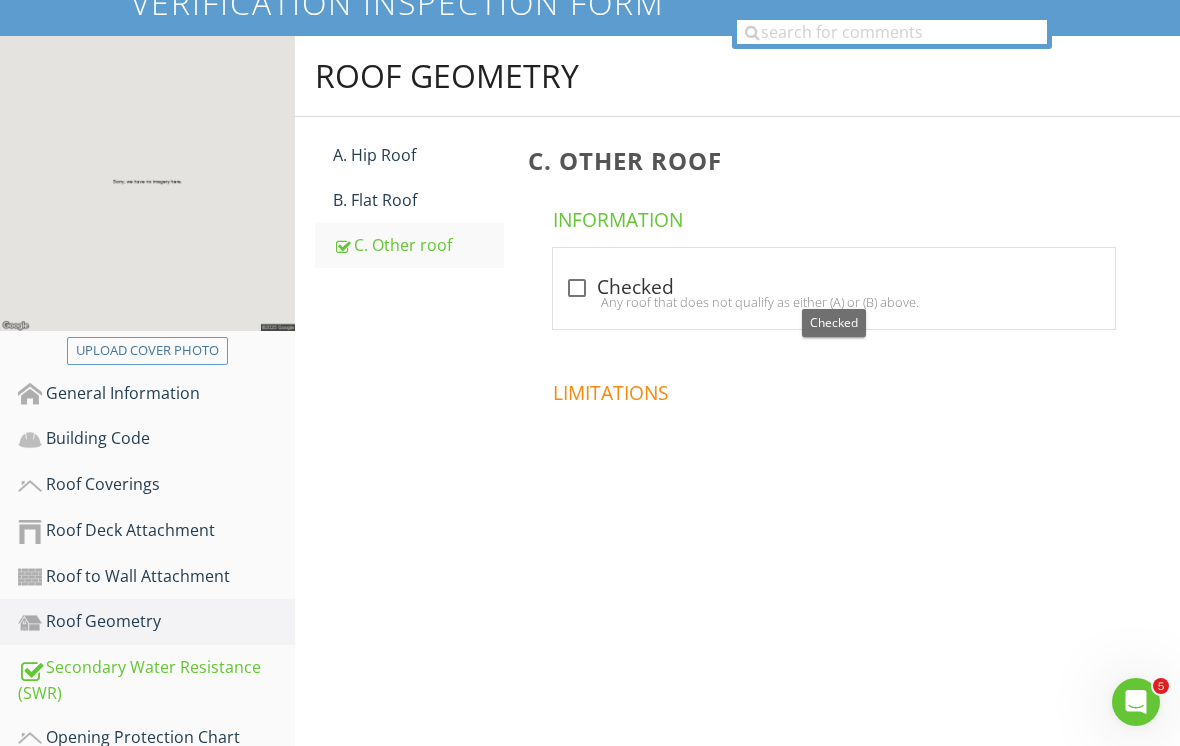click at bounding box center [577, 288] 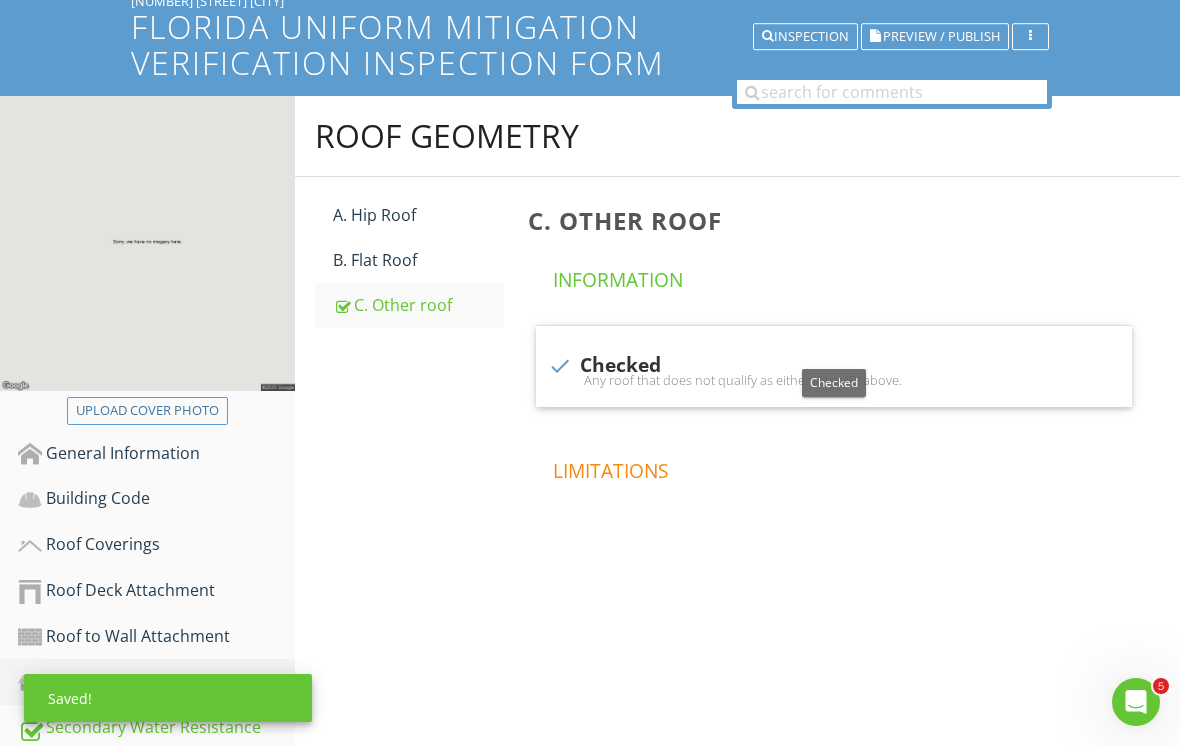 scroll, scrollTop: 0, scrollLeft: 0, axis: both 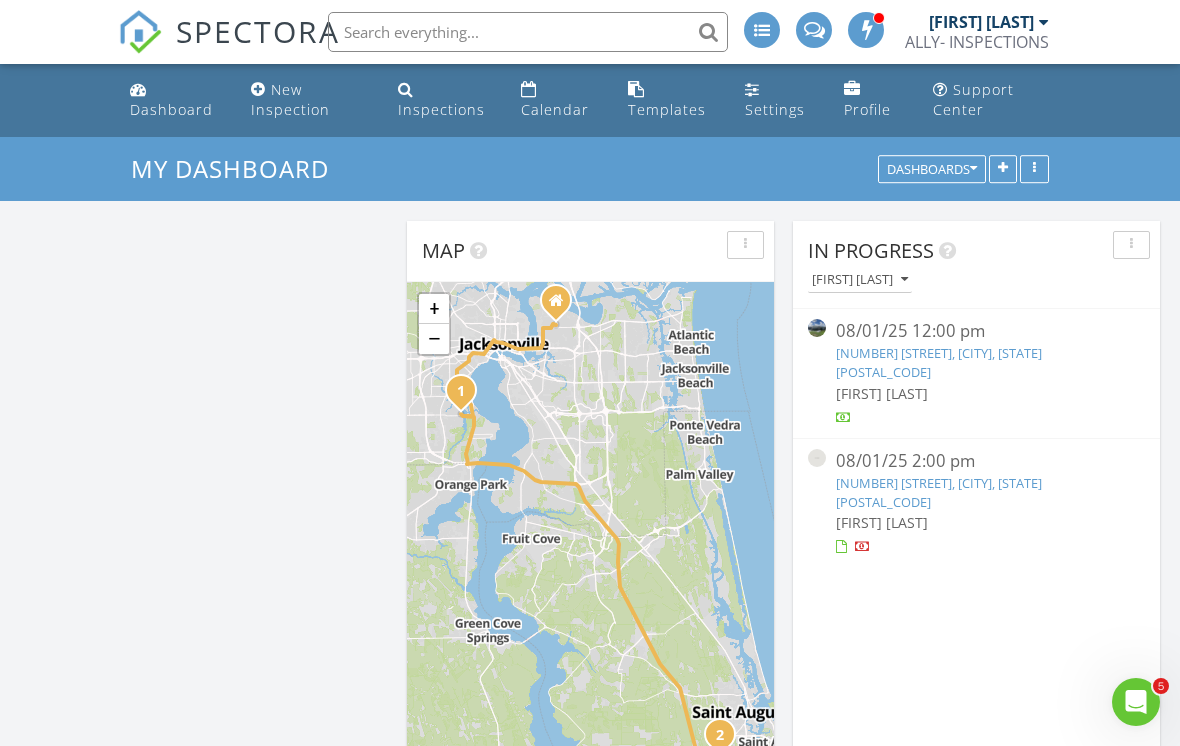 click on "[FIRST] [LAST]" at bounding box center [976, 522] 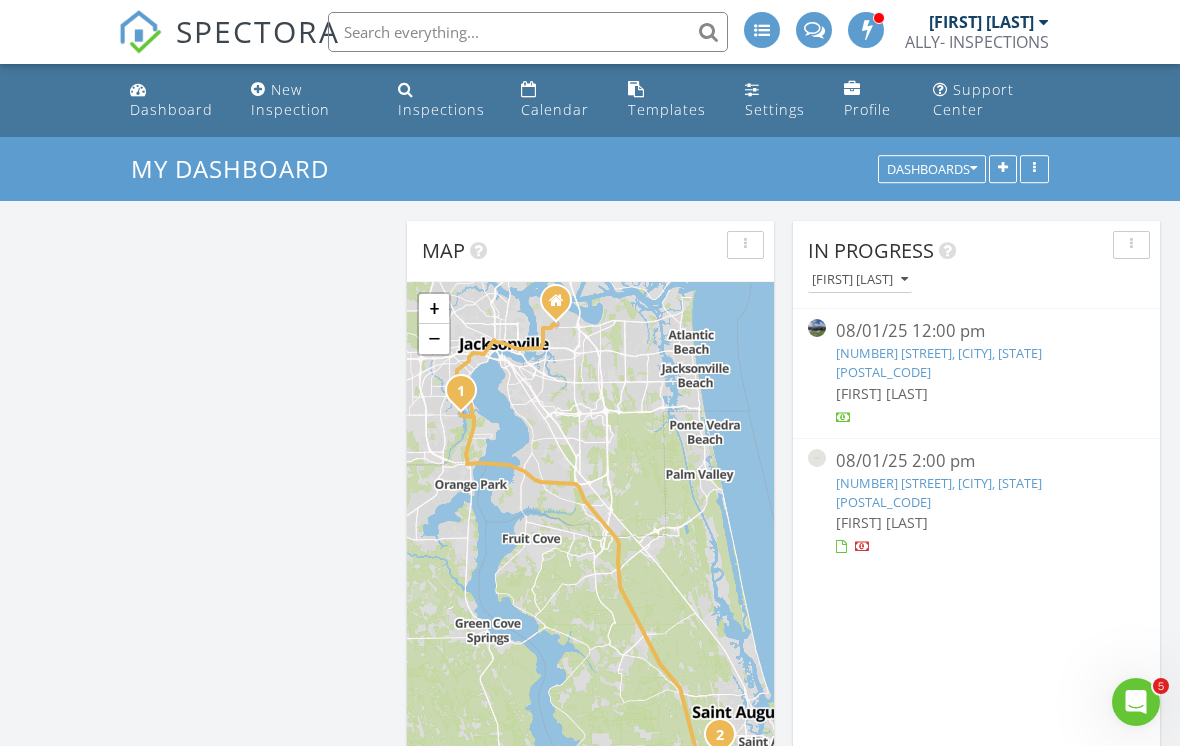 click on "[NUMBER] [STREET], [CITY], [STATE] [POSTAL_CODE]" at bounding box center (939, 362) 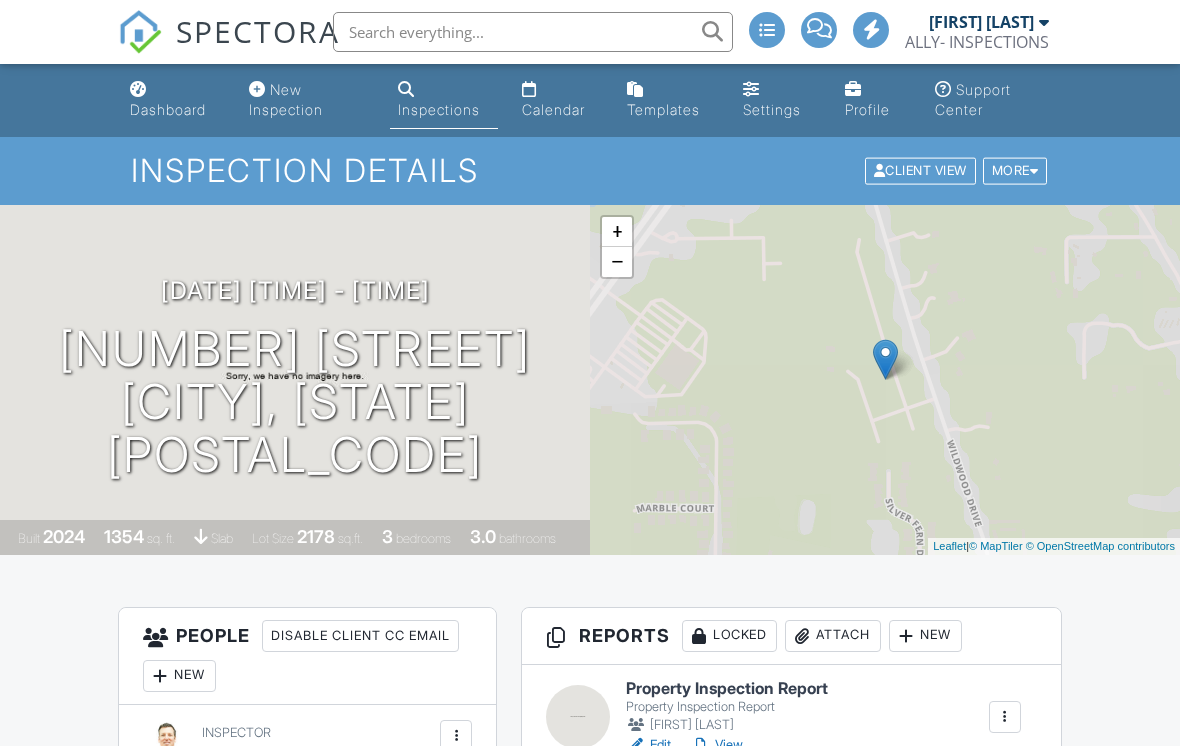 scroll, scrollTop: 272, scrollLeft: 0, axis: vertical 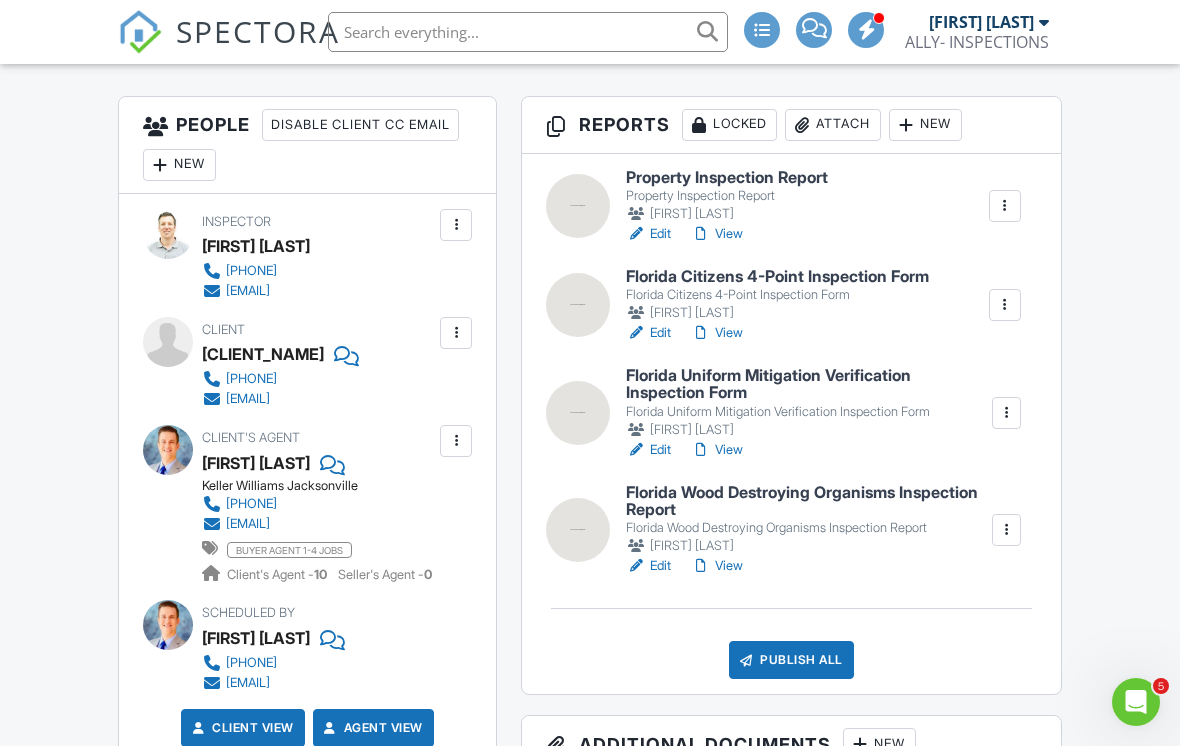 click on "View" at bounding box center (717, 566) 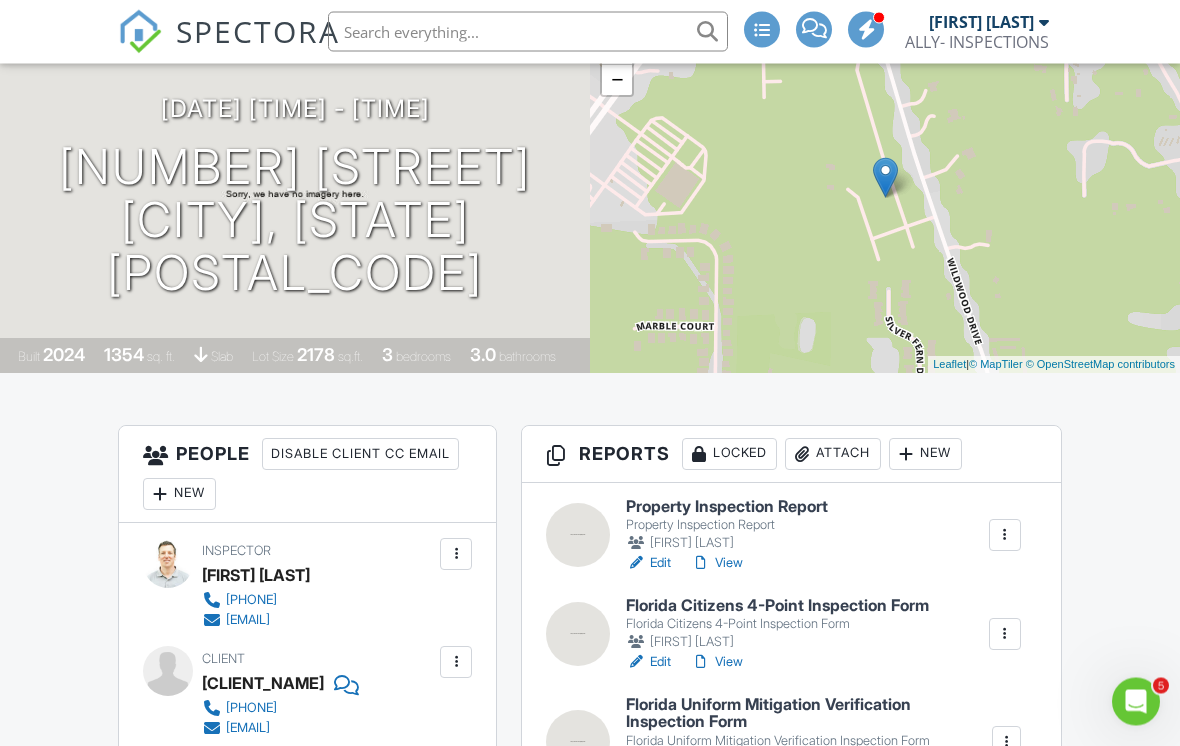 scroll, scrollTop: 133, scrollLeft: 0, axis: vertical 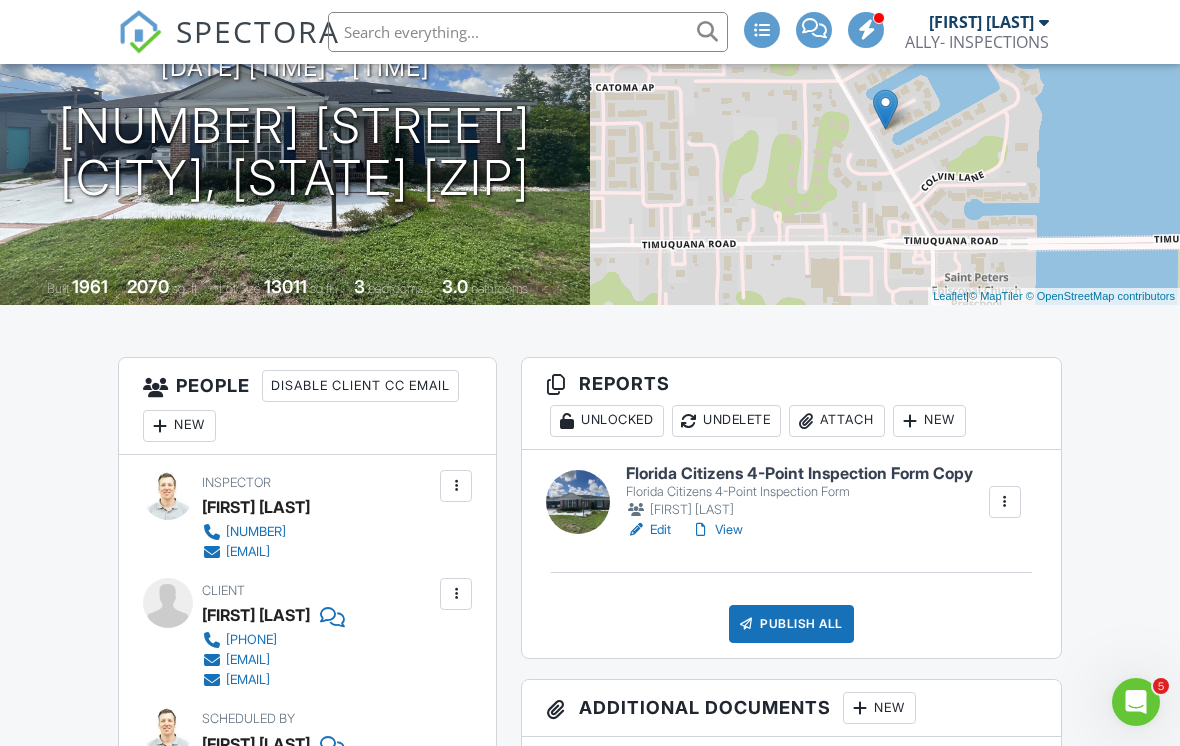 click on "View" at bounding box center (717, 530) 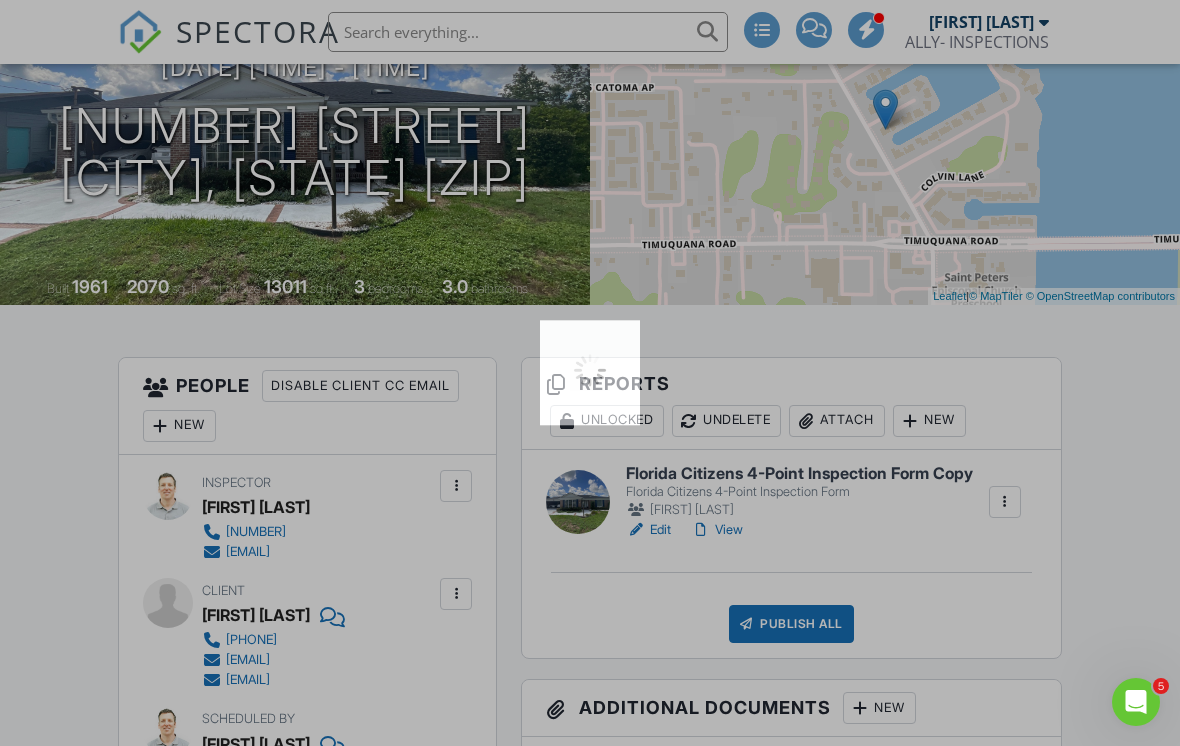 scroll, scrollTop: 281, scrollLeft: 0, axis: vertical 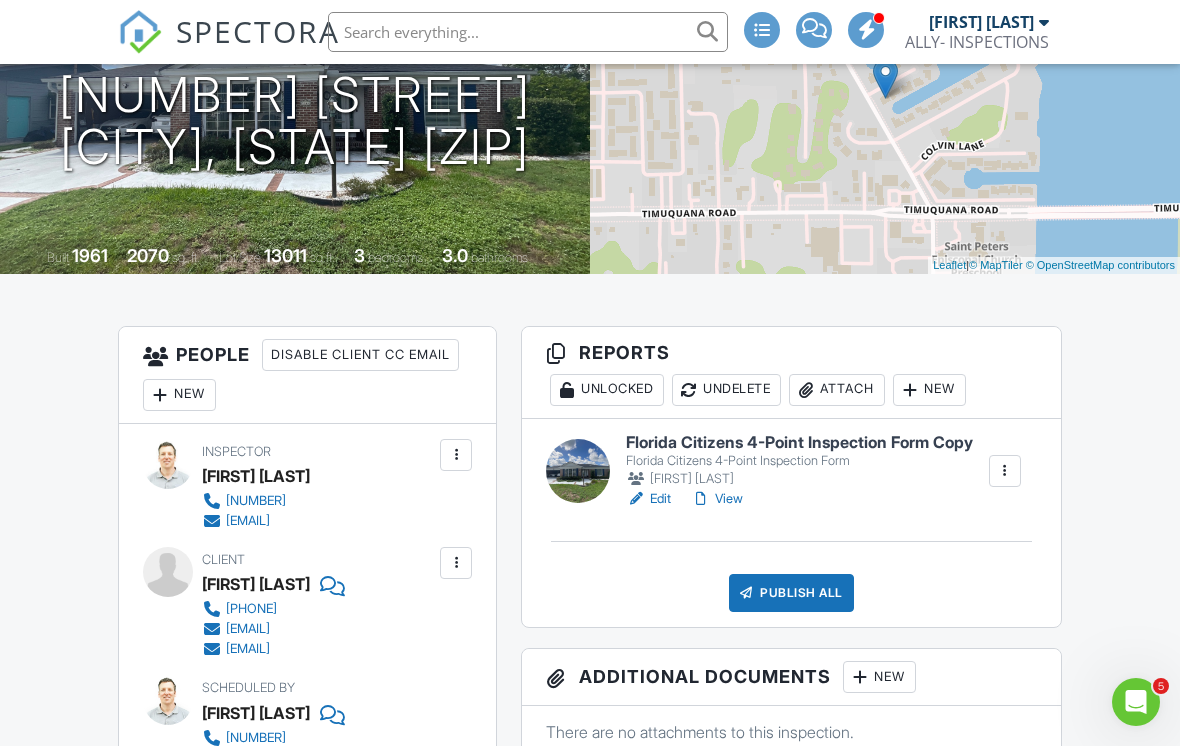 click on "Publish All" at bounding box center (791, 593) 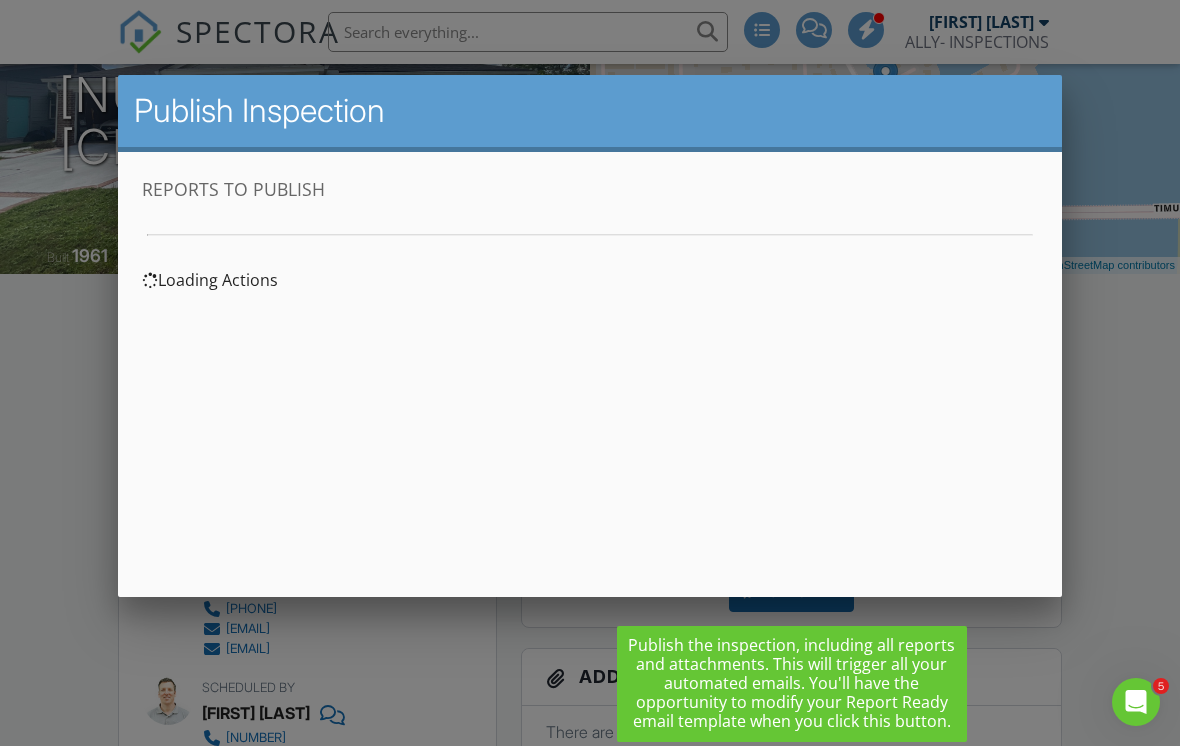 scroll, scrollTop: 0, scrollLeft: 0, axis: both 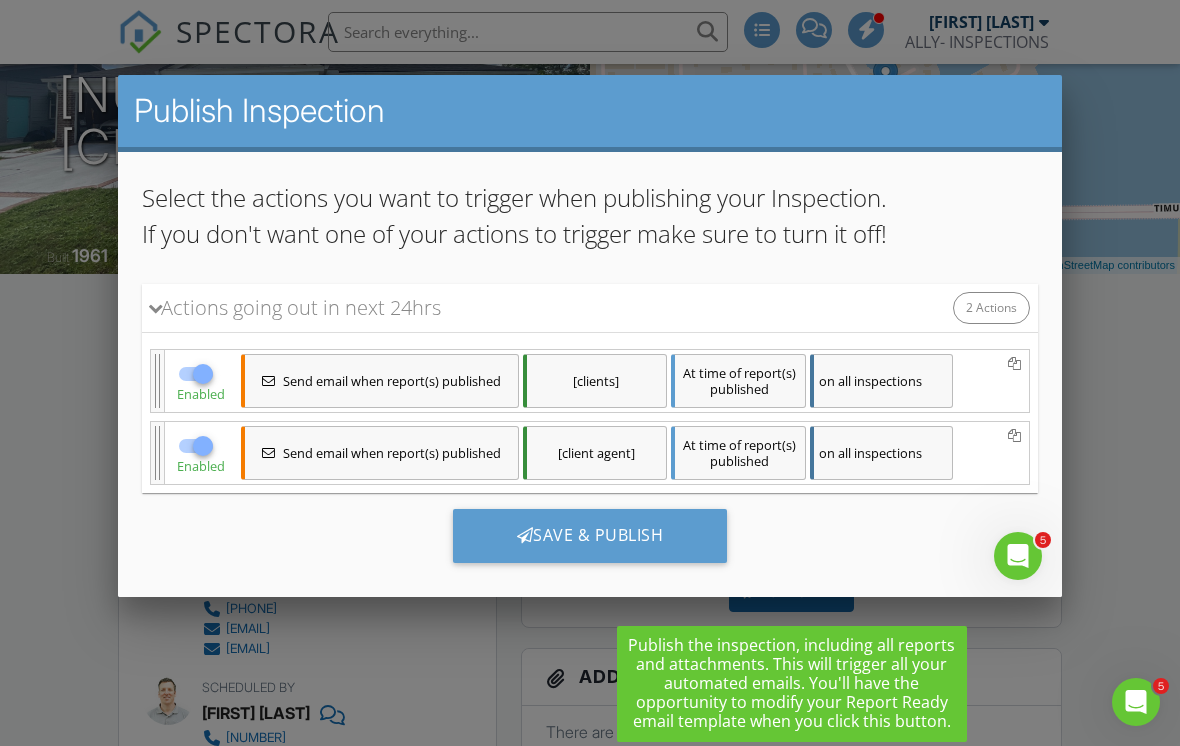click on "Save & Publish" at bounding box center [590, 535] 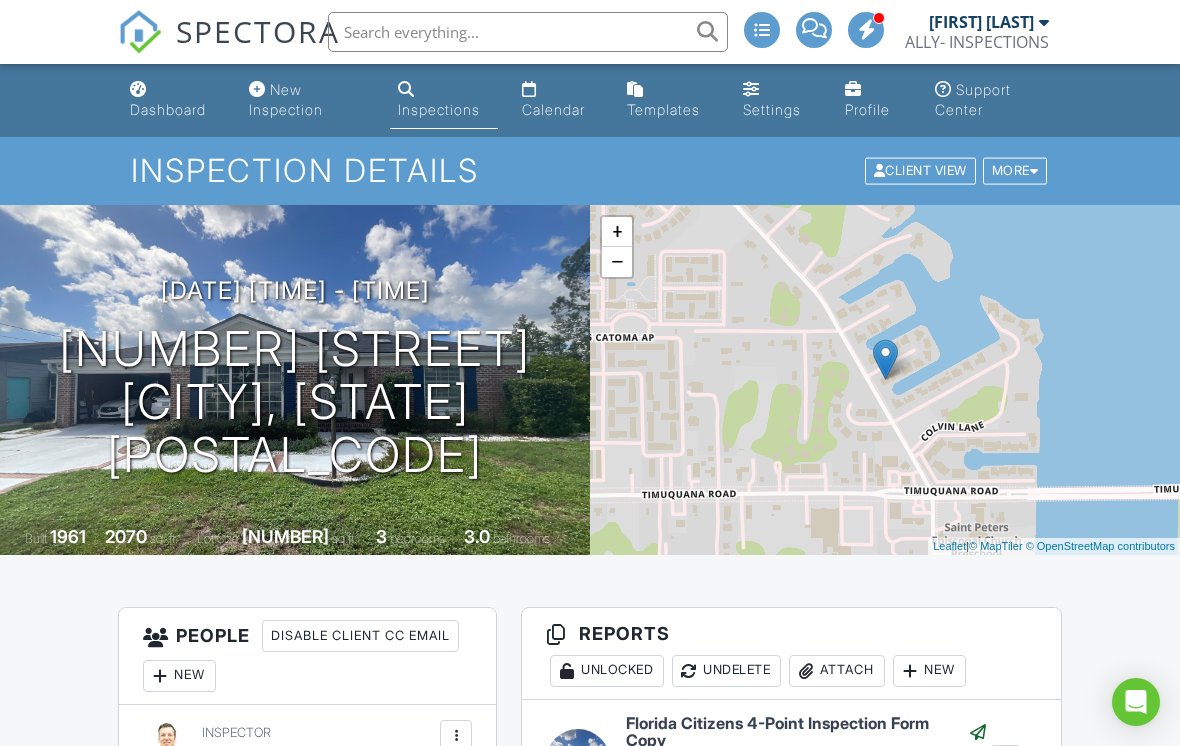 scroll, scrollTop: 50, scrollLeft: 0, axis: vertical 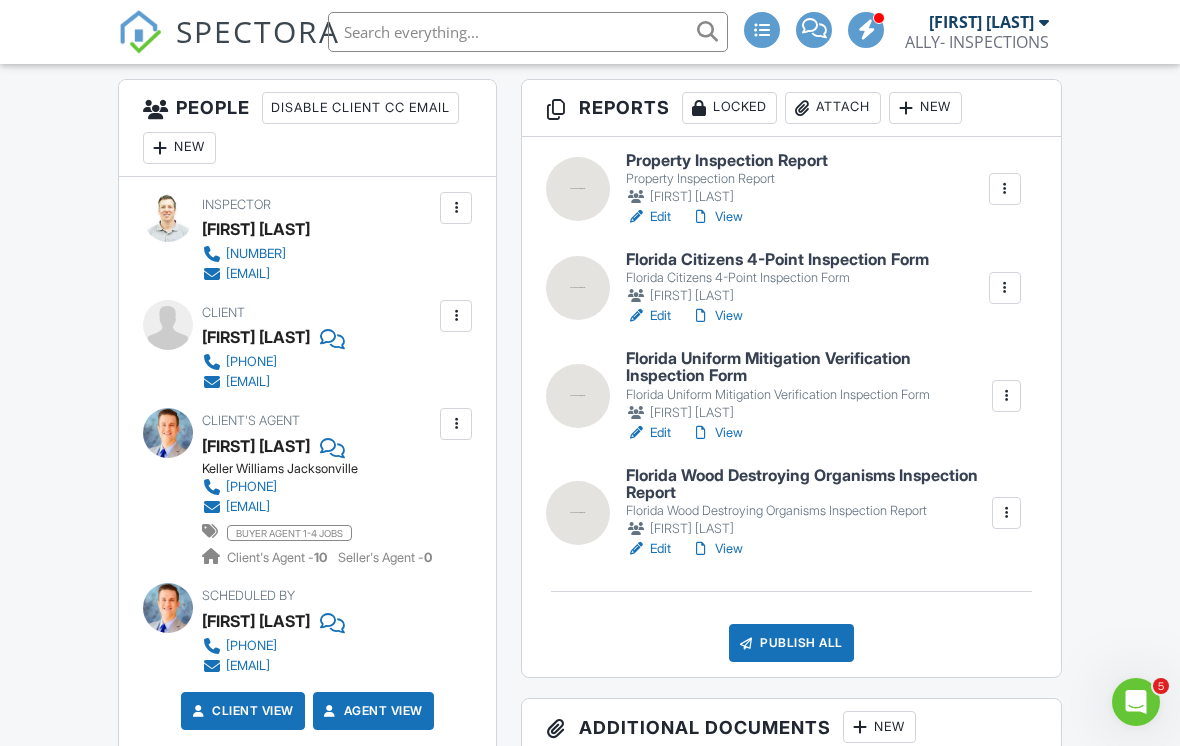 click on "Publish All" at bounding box center (791, 643) 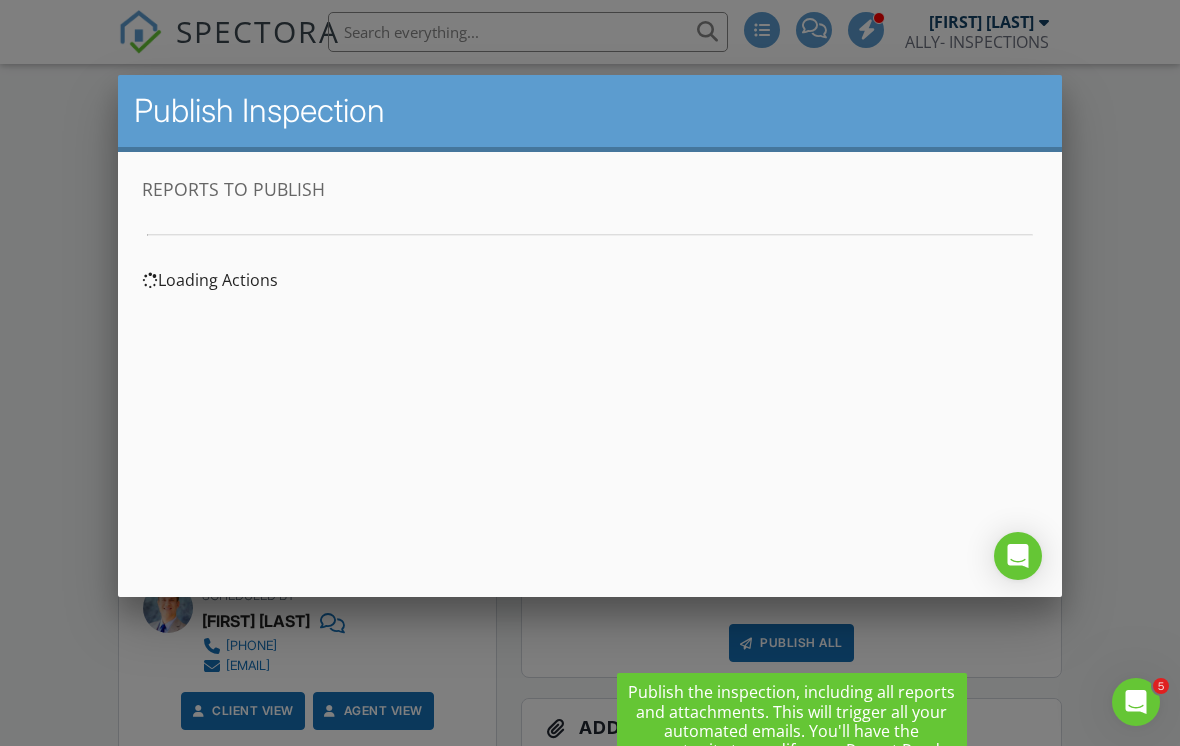 scroll, scrollTop: 0, scrollLeft: 0, axis: both 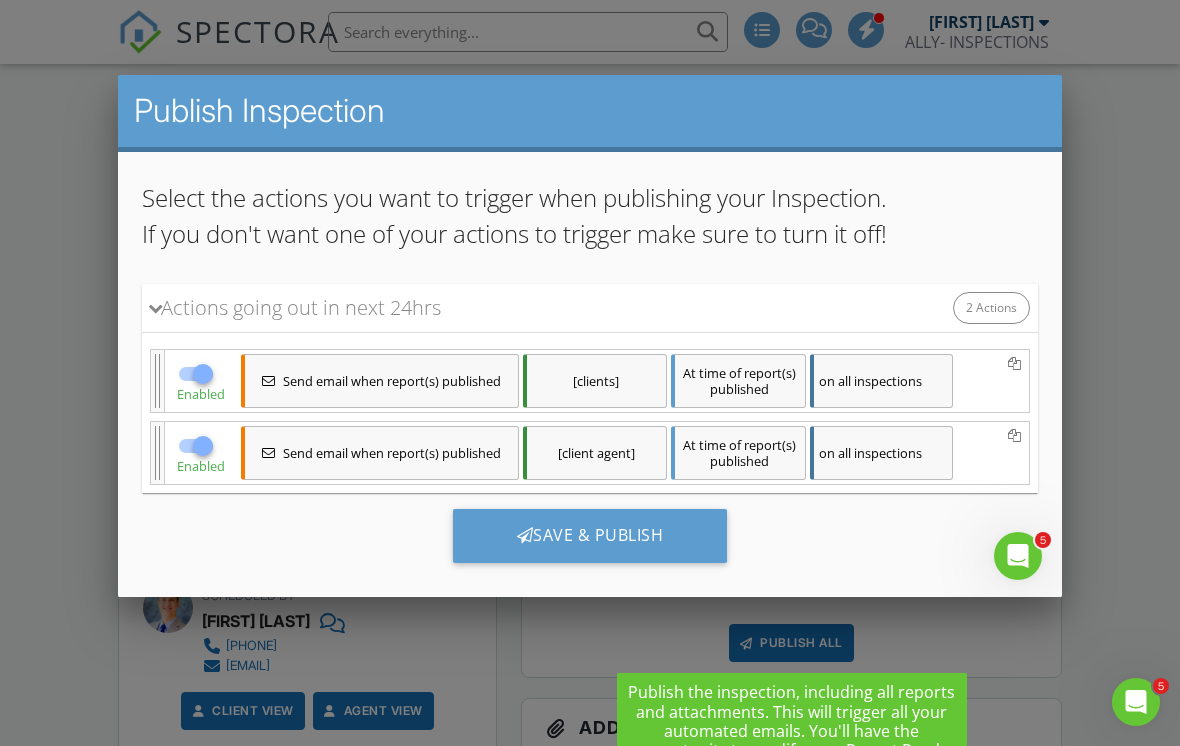 click on "Save & Publish" at bounding box center (590, 535) 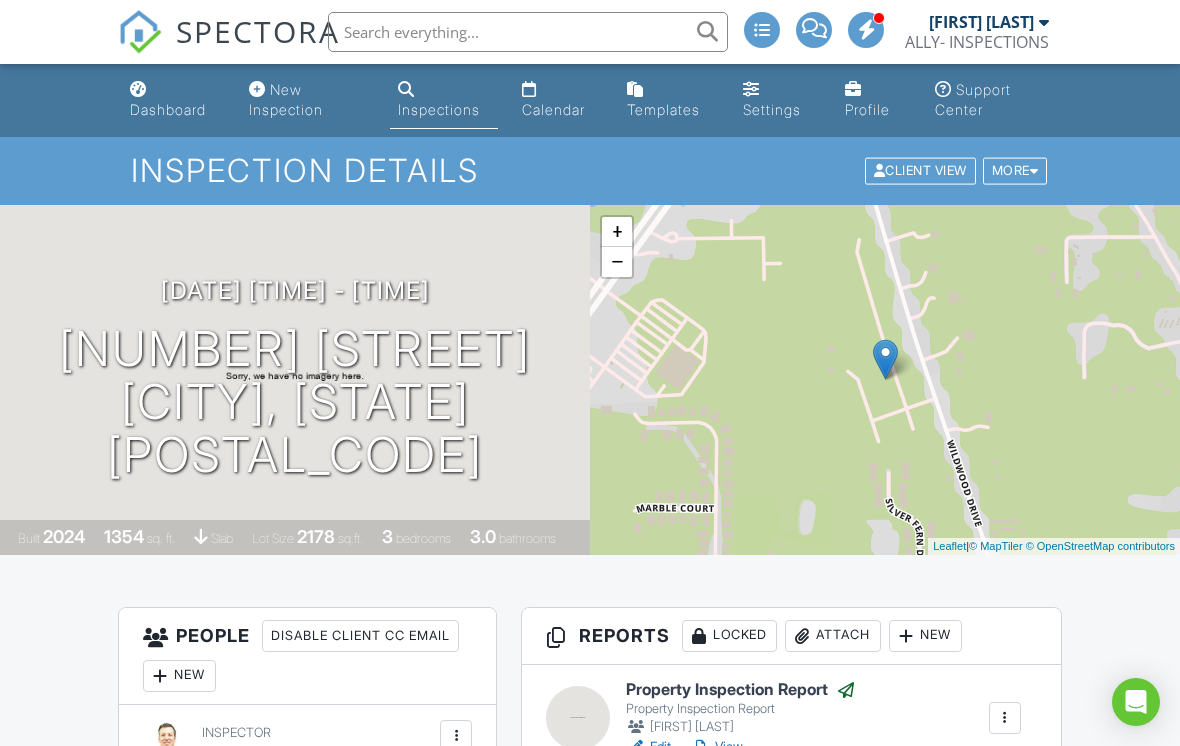scroll, scrollTop: 0, scrollLeft: 0, axis: both 